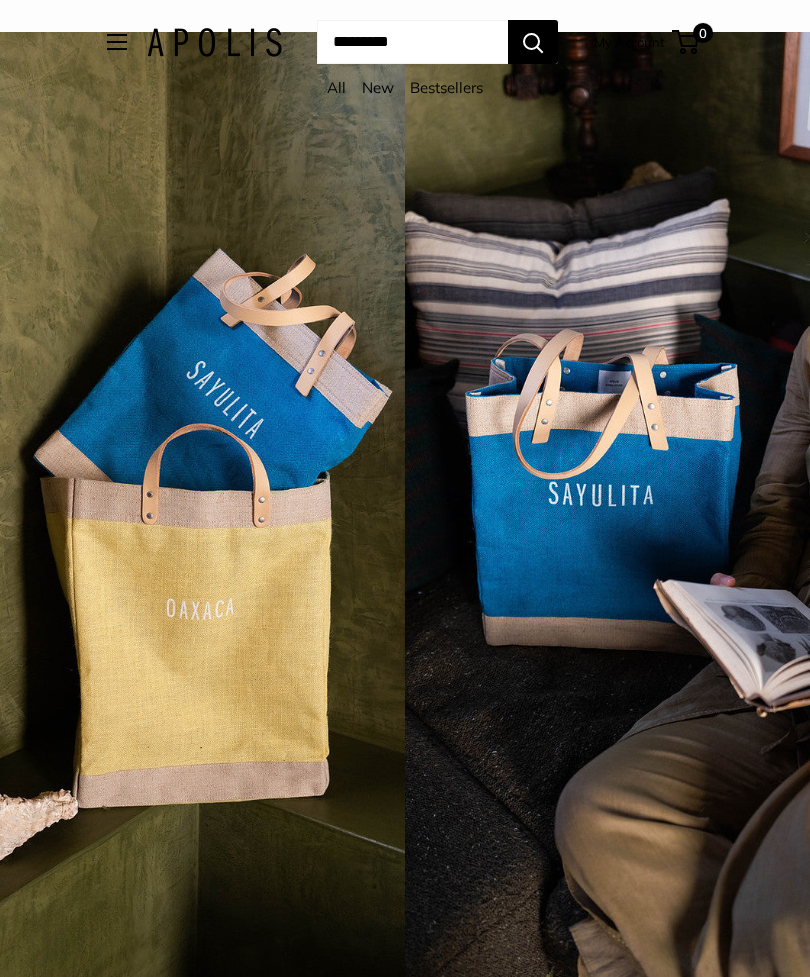 scroll, scrollTop: 0, scrollLeft: 0, axis: both 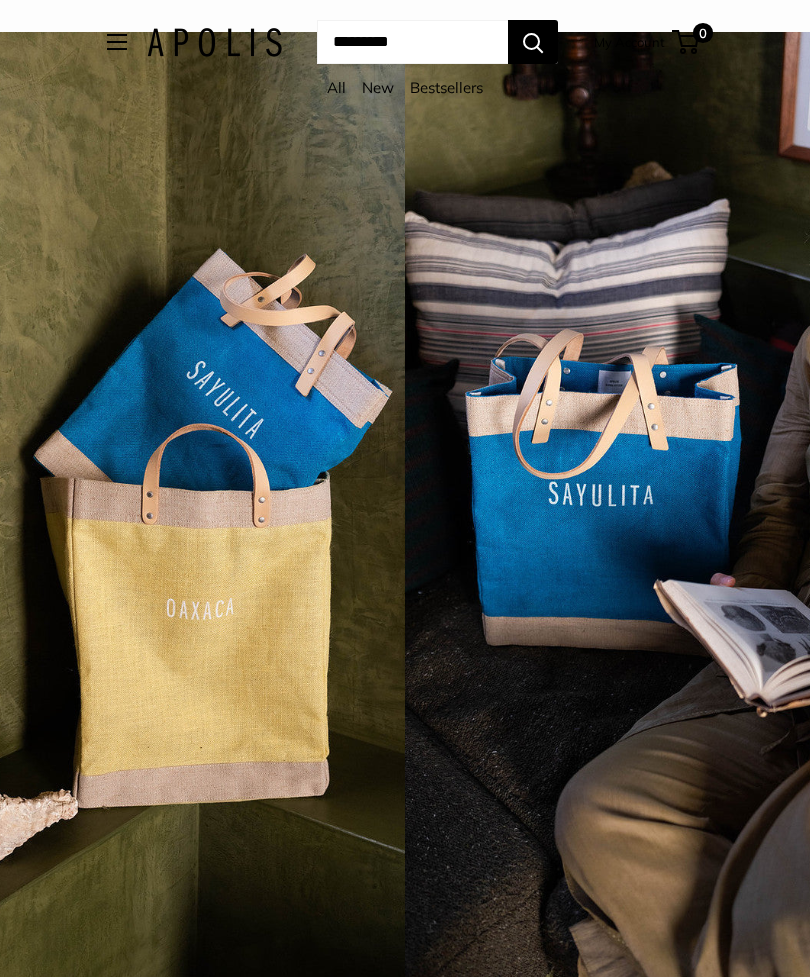 click on "New" at bounding box center [378, 87] 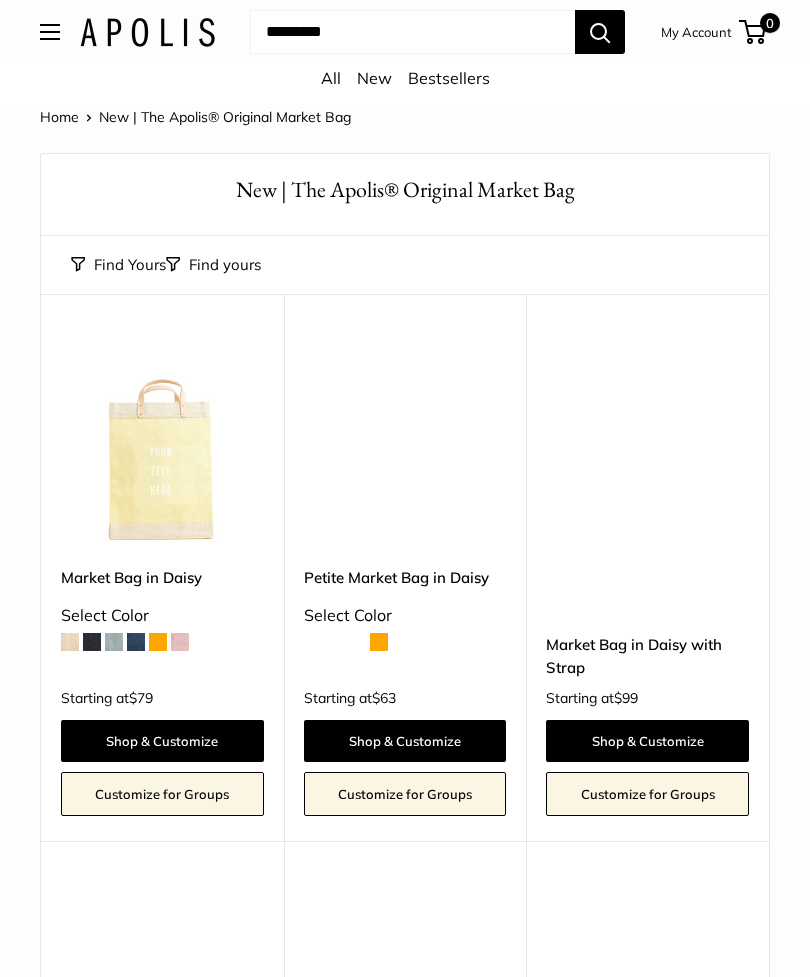 scroll, scrollTop: 0, scrollLeft: 0, axis: both 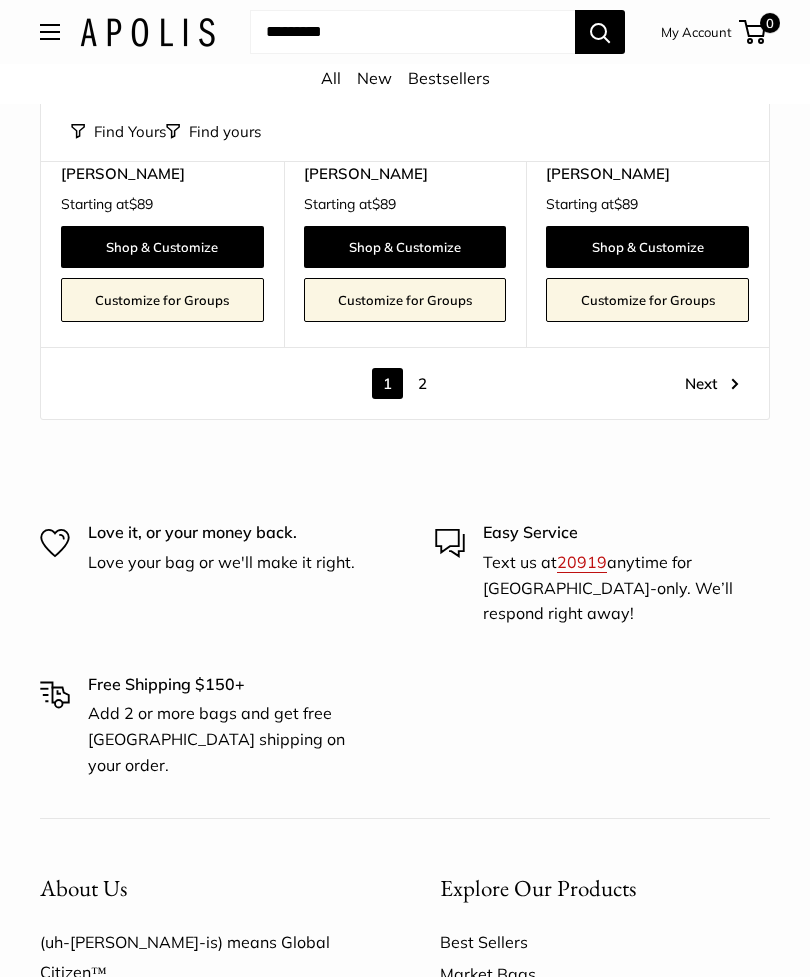 click on "2" at bounding box center (422, 384) 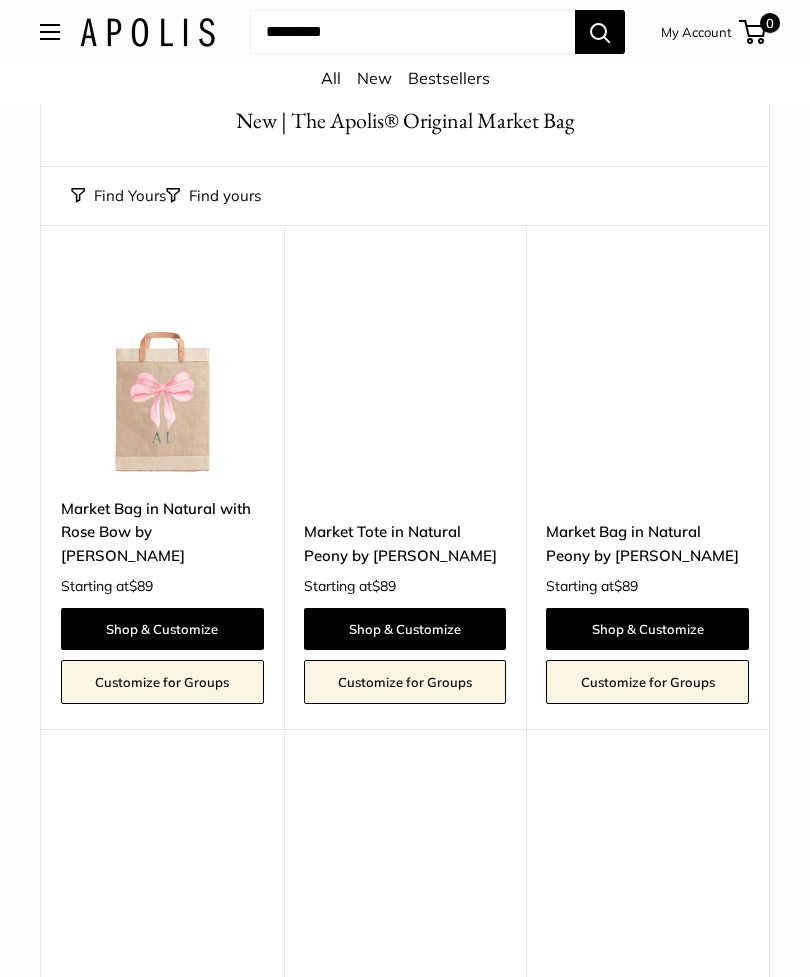 scroll, scrollTop: 0, scrollLeft: 0, axis: both 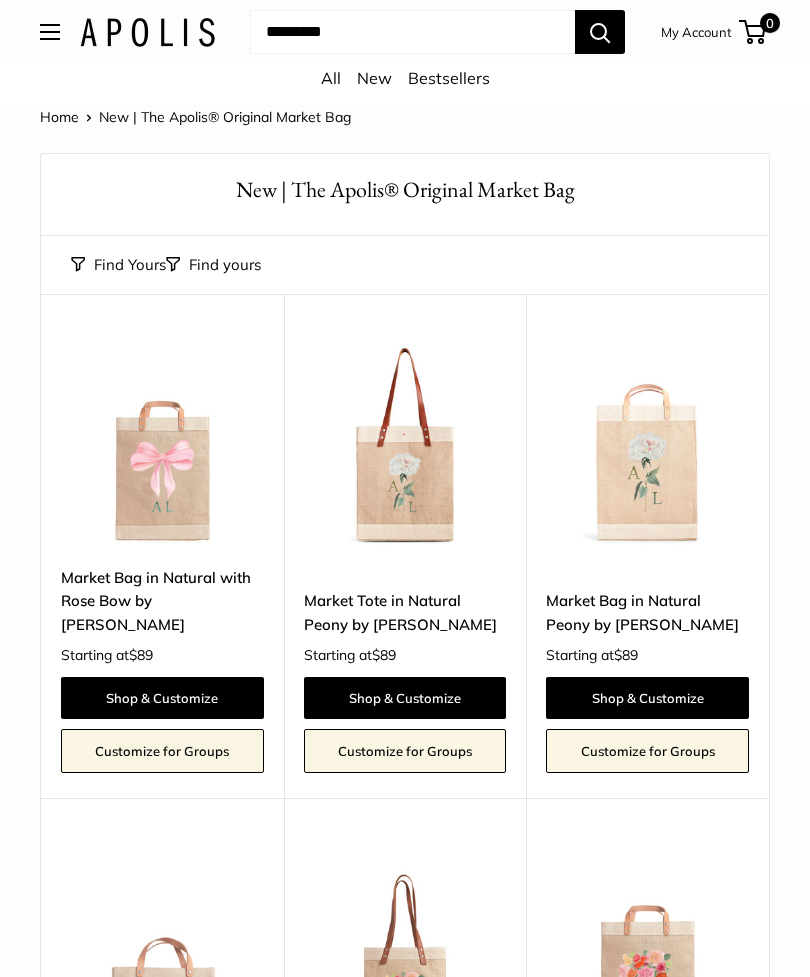 click on "Bestsellers" at bounding box center [449, 78] 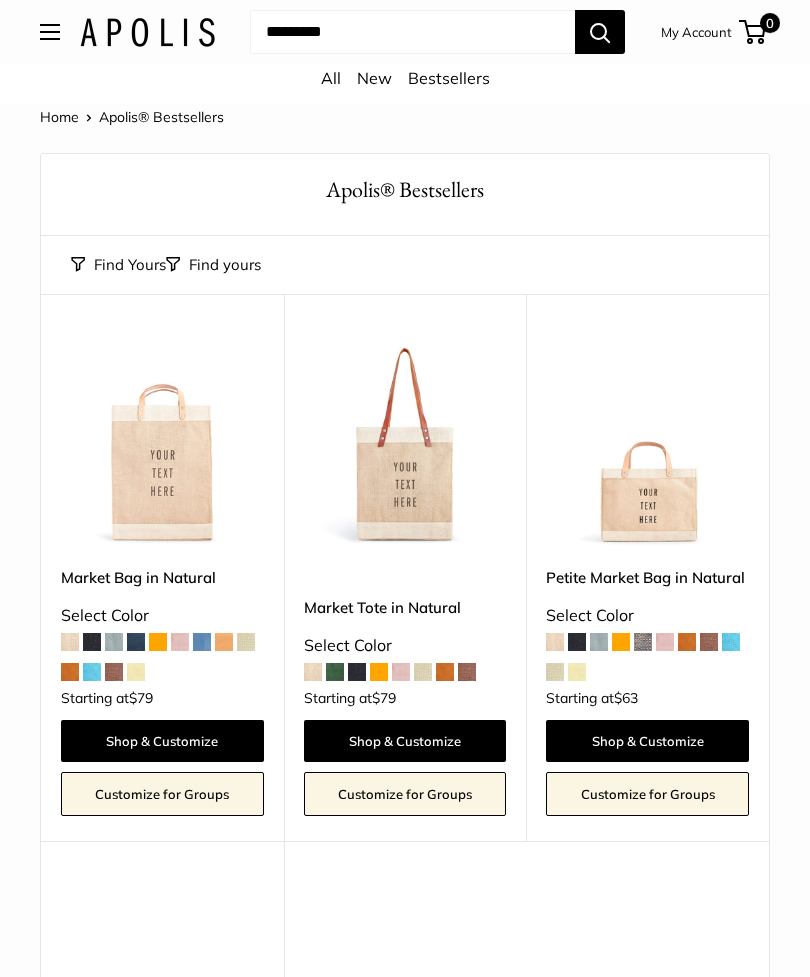 scroll, scrollTop: 0, scrollLeft: 0, axis: both 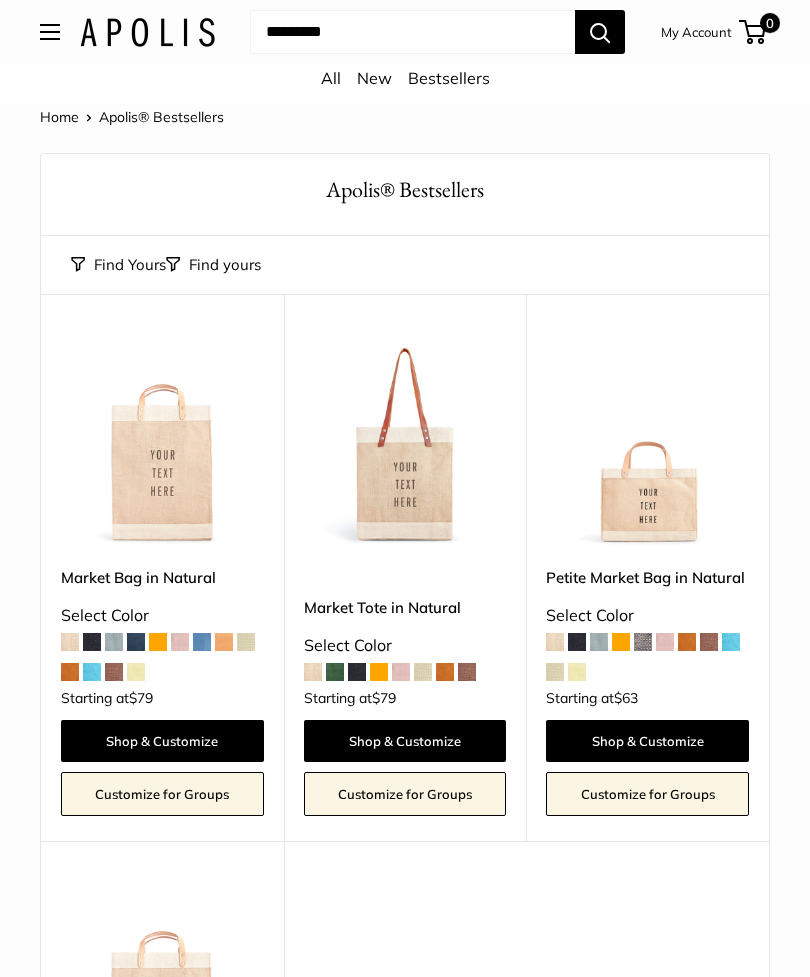 click at bounding box center (405, 445) 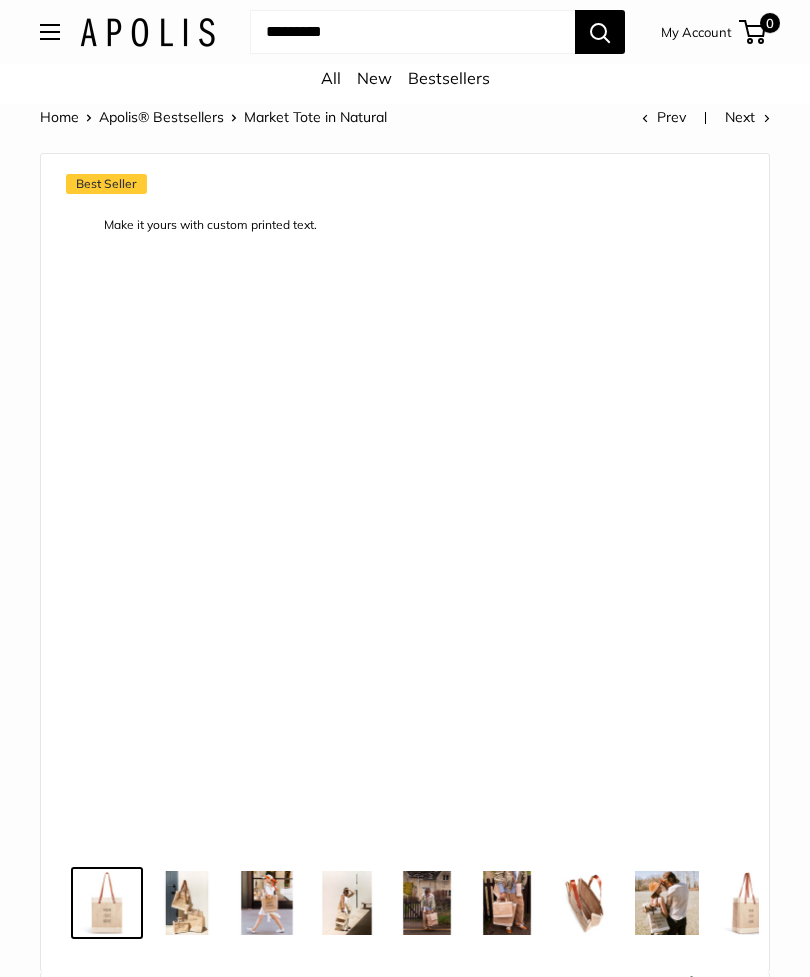 scroll, scrollTop: 0, scrollLeft: 0, axis: both 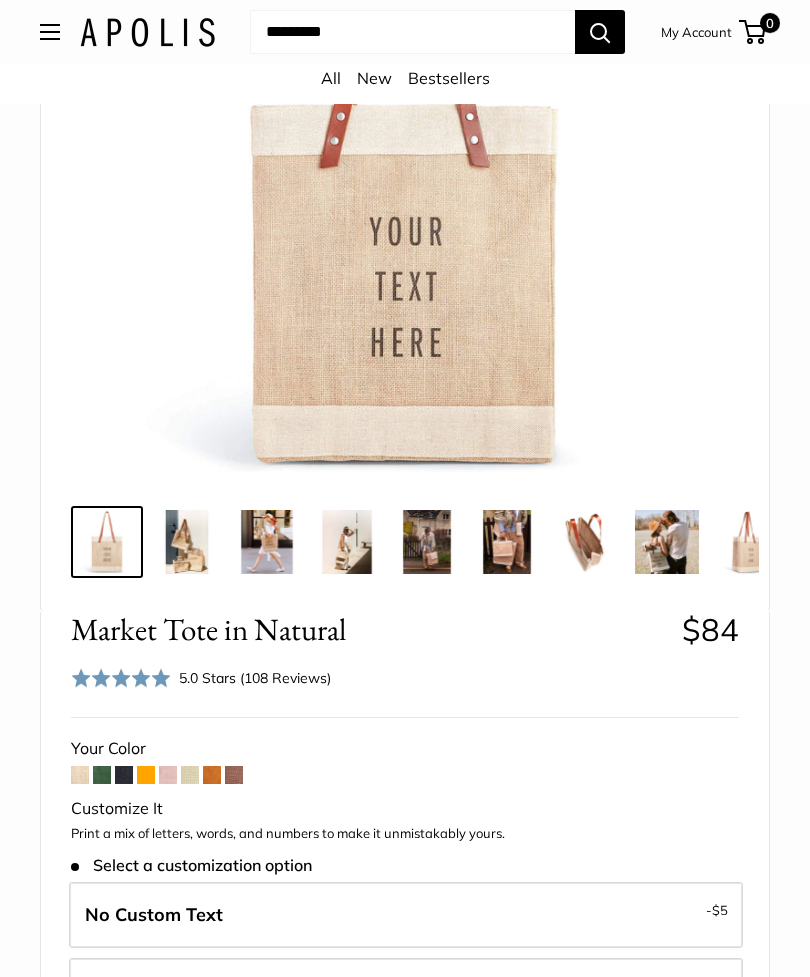 click at bounding box center (102, 775) 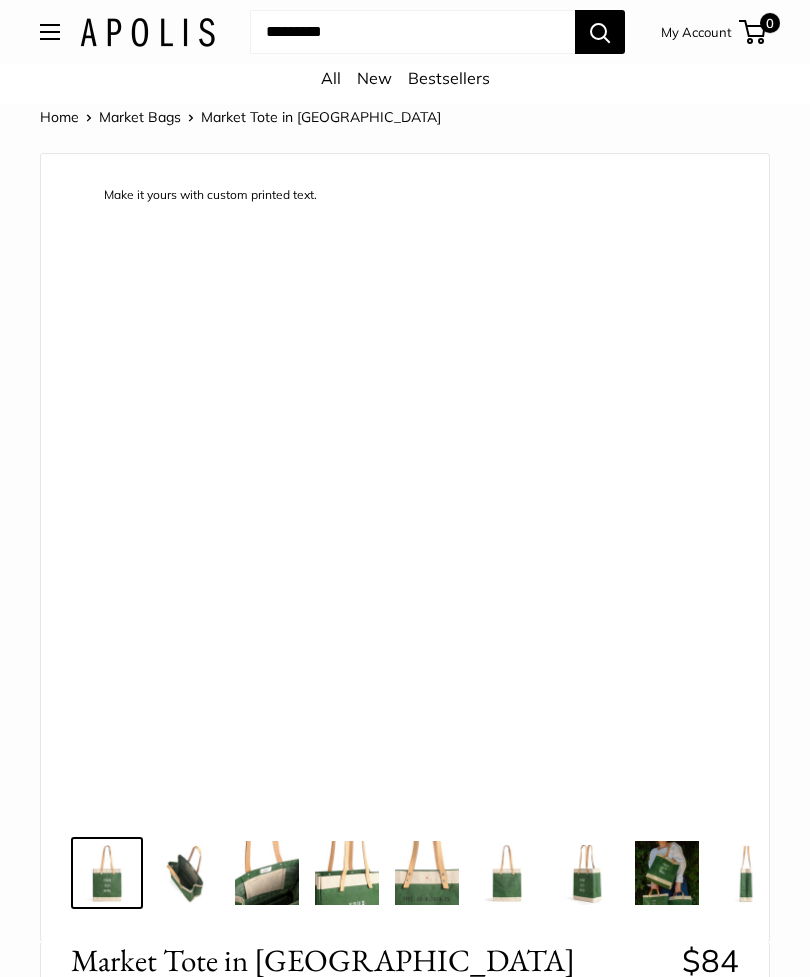 scroll, scrollTop: 0, scrollLeft: 0, axis: both 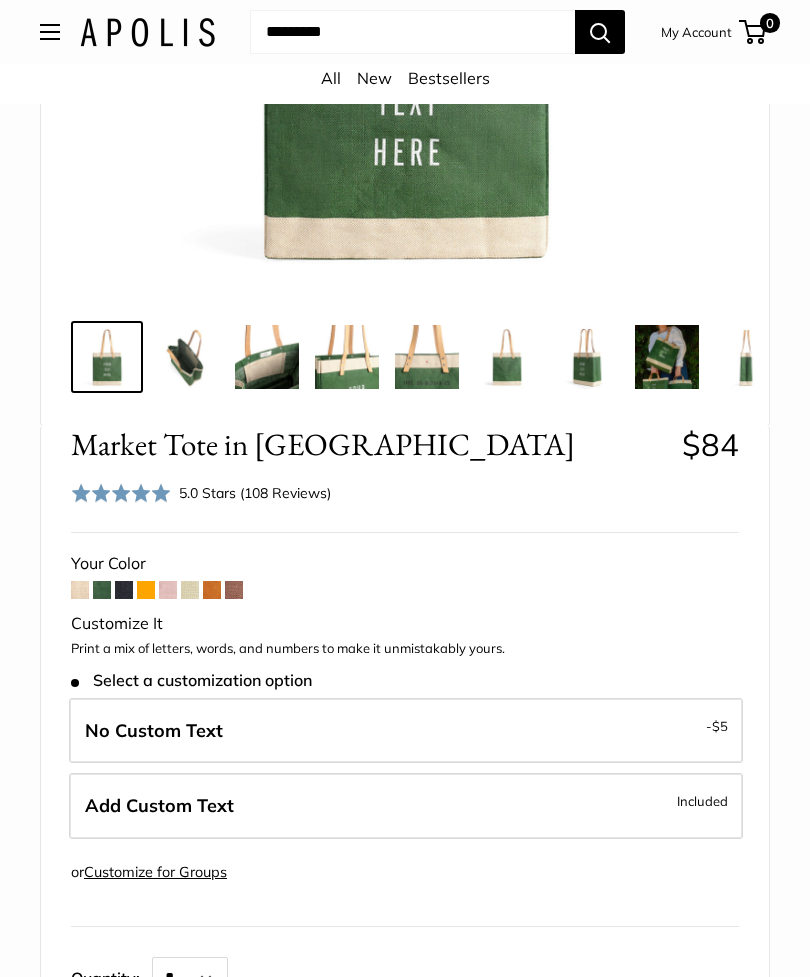 click on "Included" at bounding box center (702, 802) 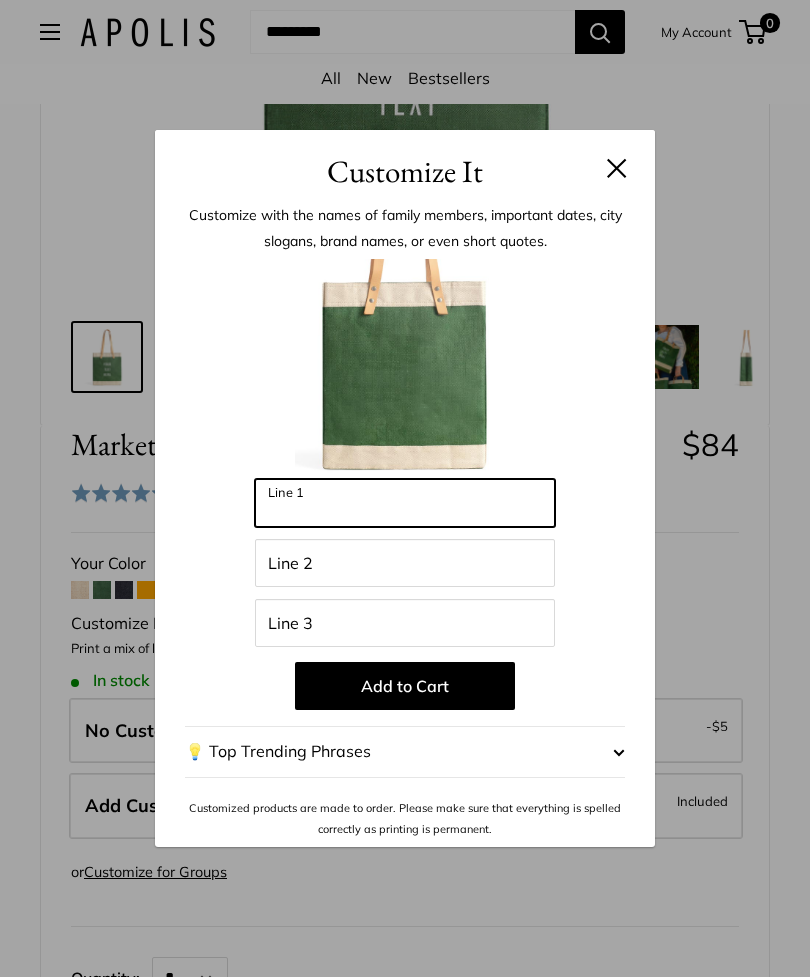 click on "Line 1" at bounding box center (405, 503) 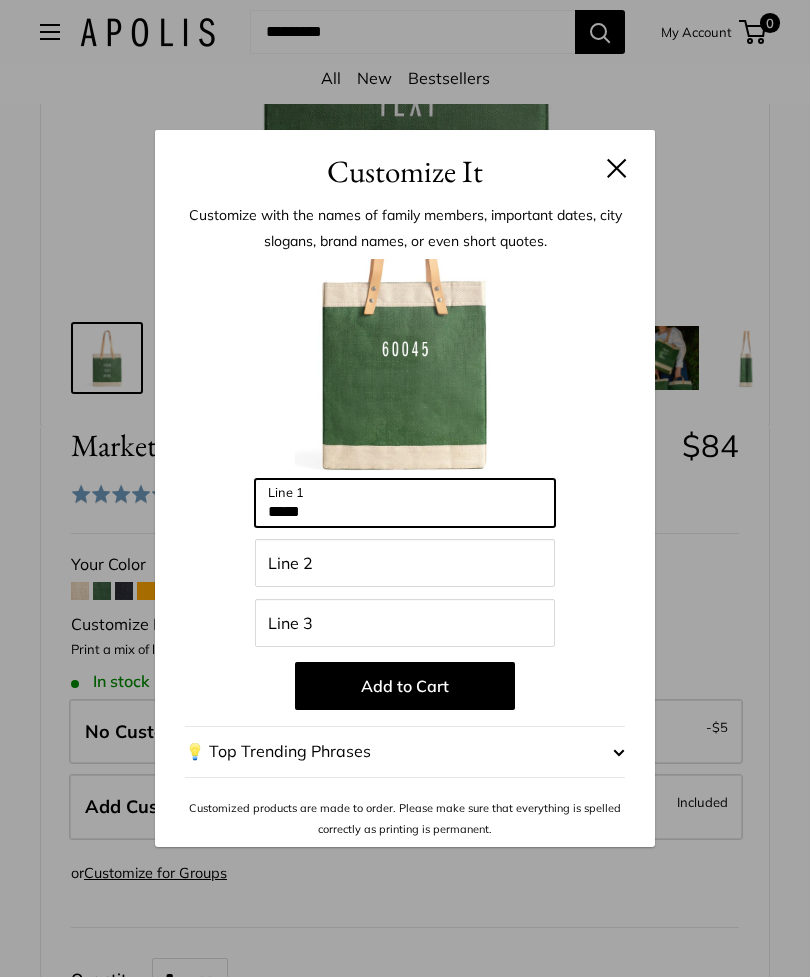 type on "*****" 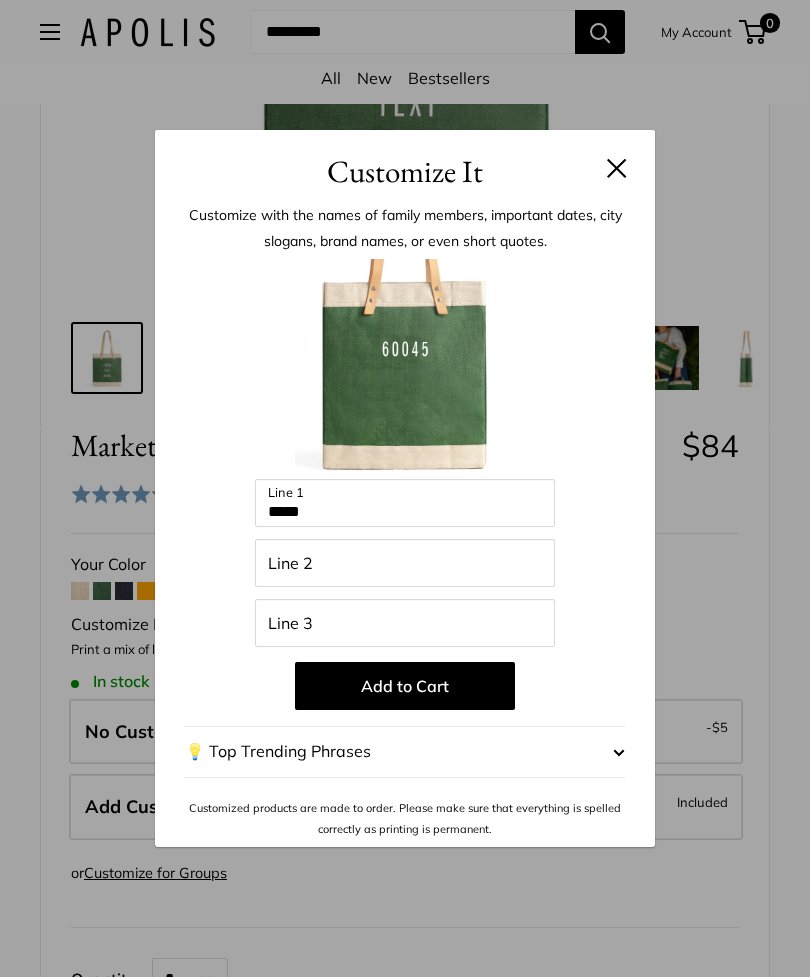 click on "Customize It
Customize with the names of family members, important dates, city slogans, brand names, or even short quotes.
Enter 39 letters
*****
Line 1
Line 2
Line 3
Add to Cart
💡 Top Trending Phrases
Looking for inspiration? Select one of these: My [MEDICAL_DATA] Levels Are Low" at bounding box center (405, 488) 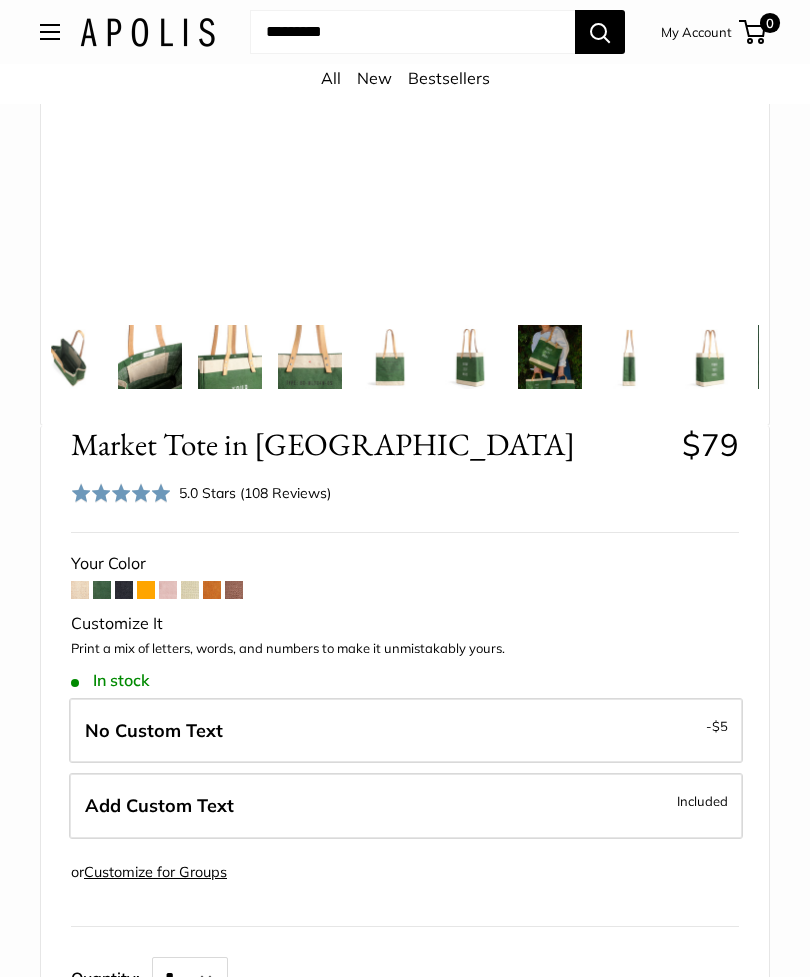 scroll, scrollTop: 0, scrollLeft: 284, axis: horizontal 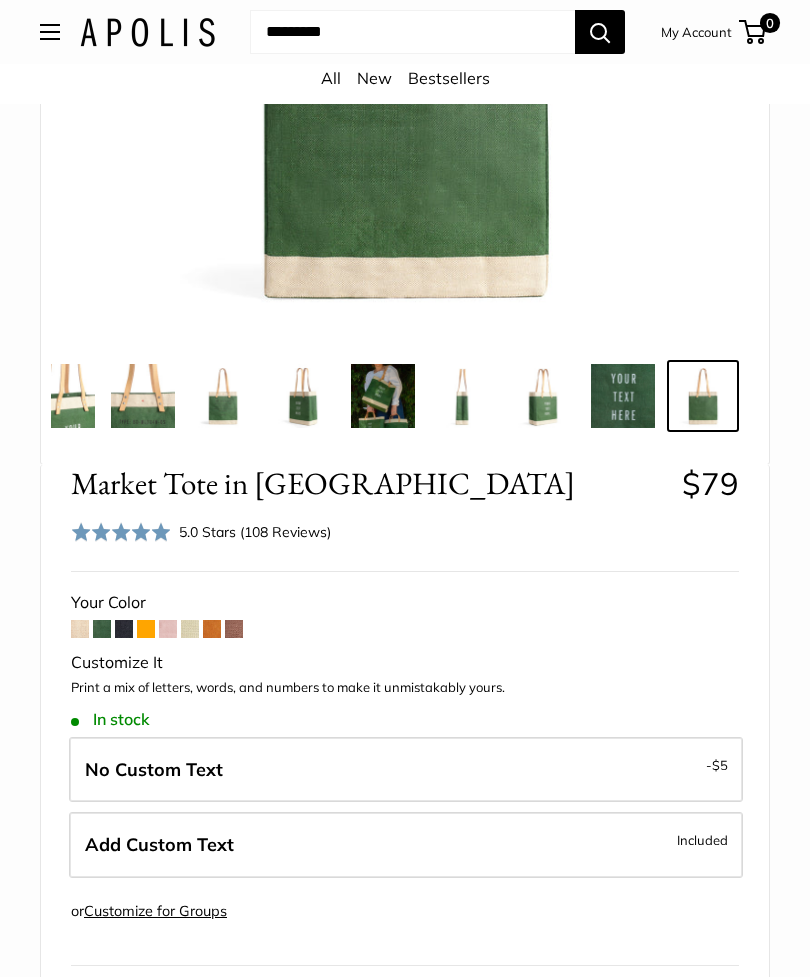 click at bounding box center (623, 396) 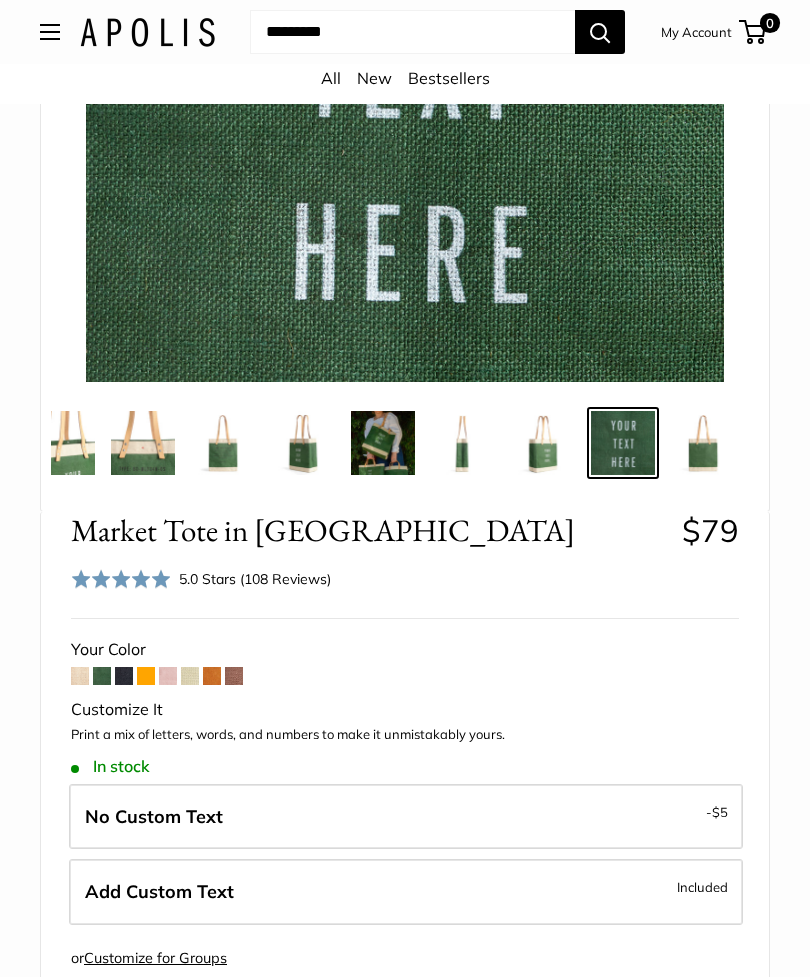 scroll, scrollTop: 443, scrollLeft: 0, axis: vertical 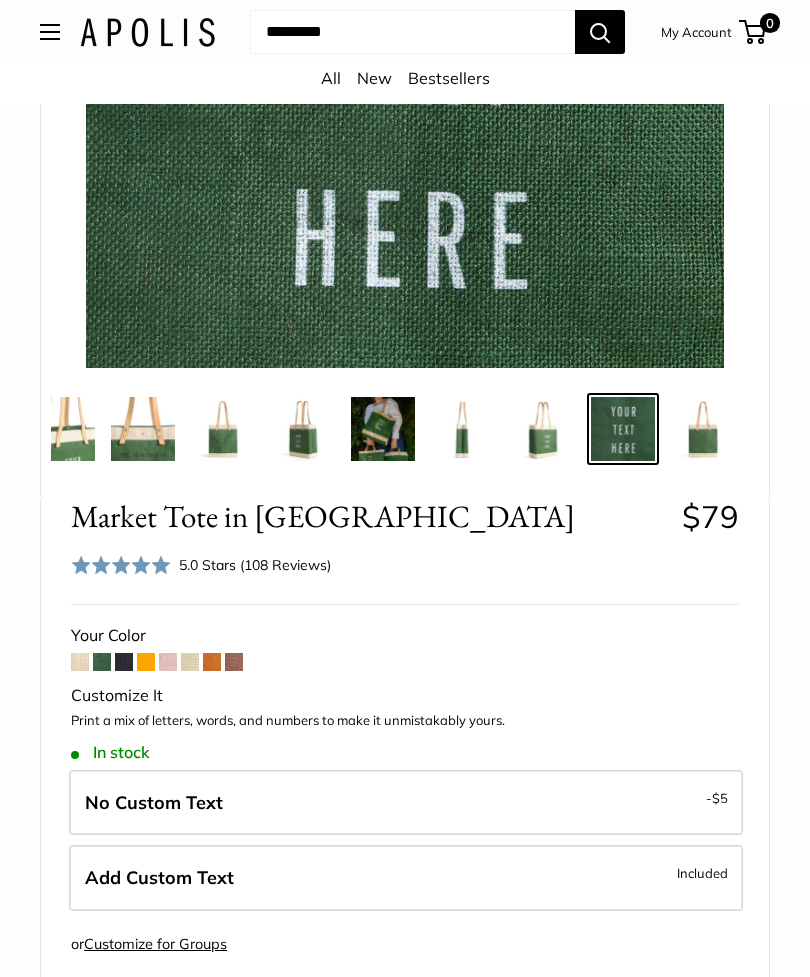 click on "Add Custom Text" at bounding box center (159, 878) 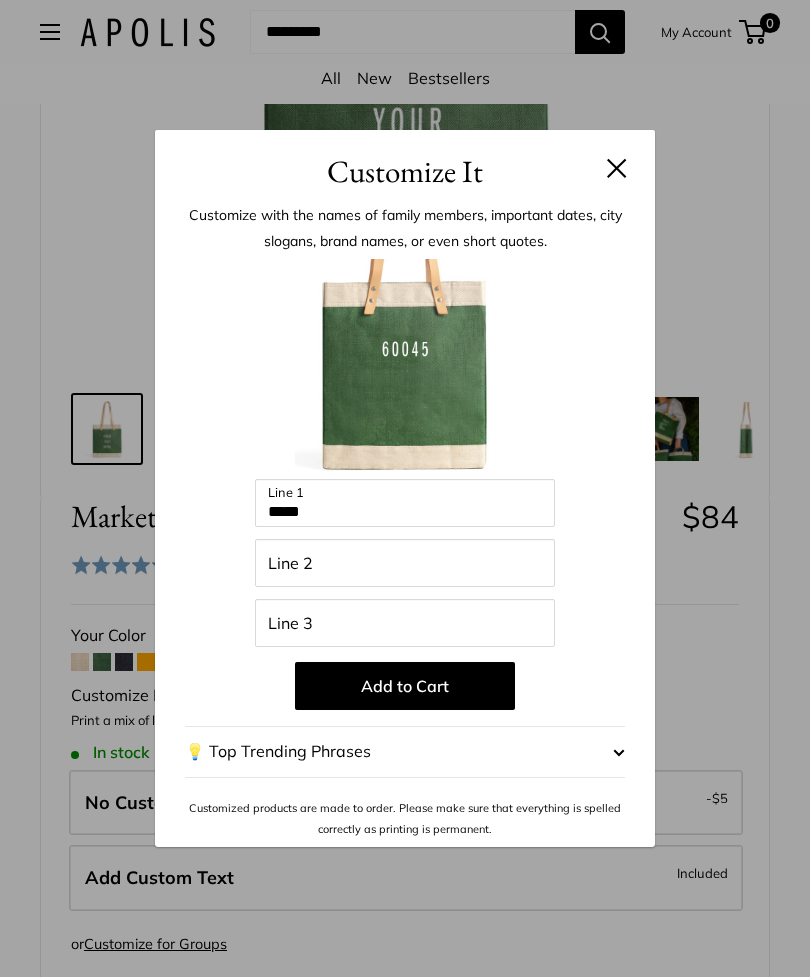 click on "Add to Cart" at bounding box center (405, 686) 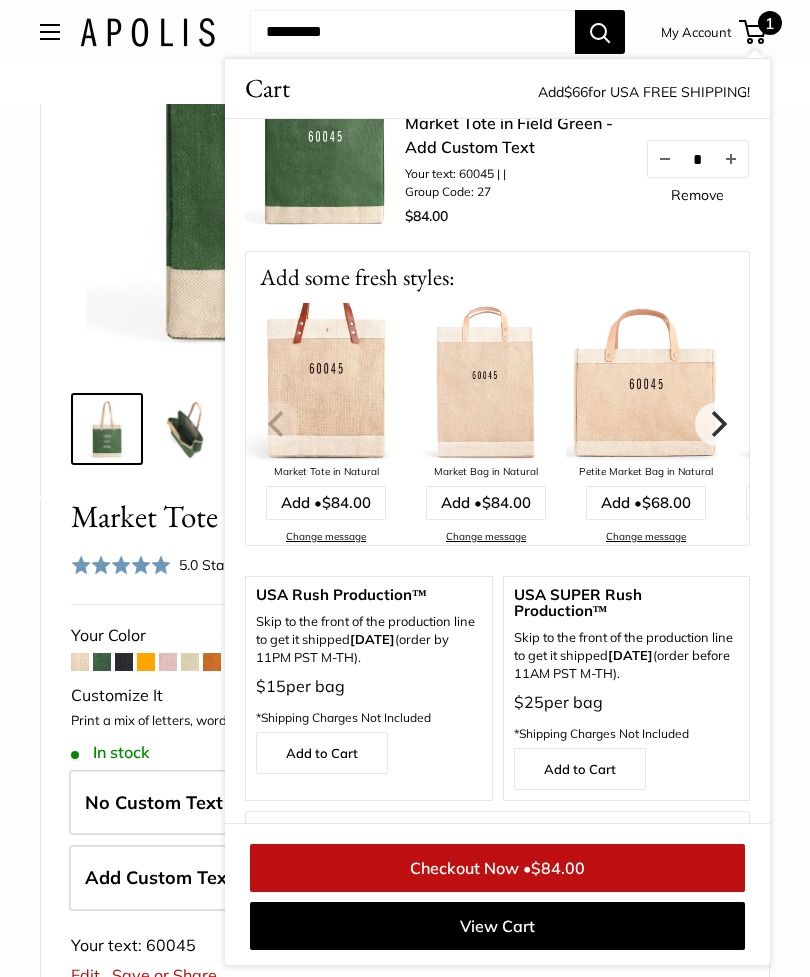 scroll, scrollTop: 0, scrollLeft: 0, axis: both 